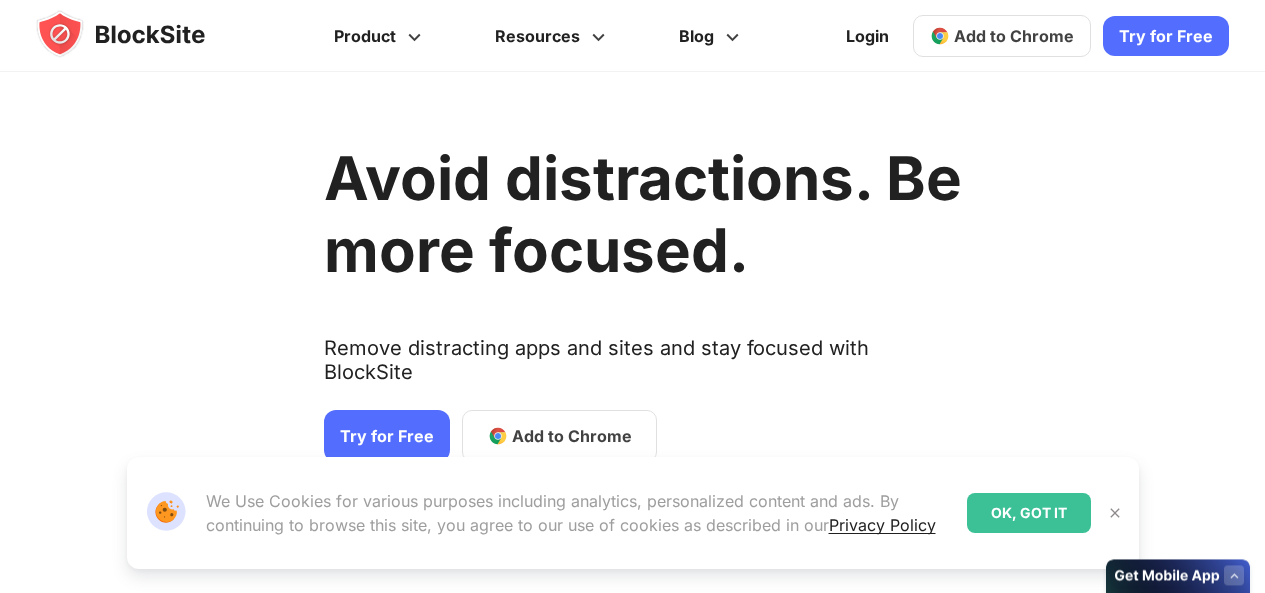 scroll, scrollTop: 0, scrollLeft: 0, axis: both 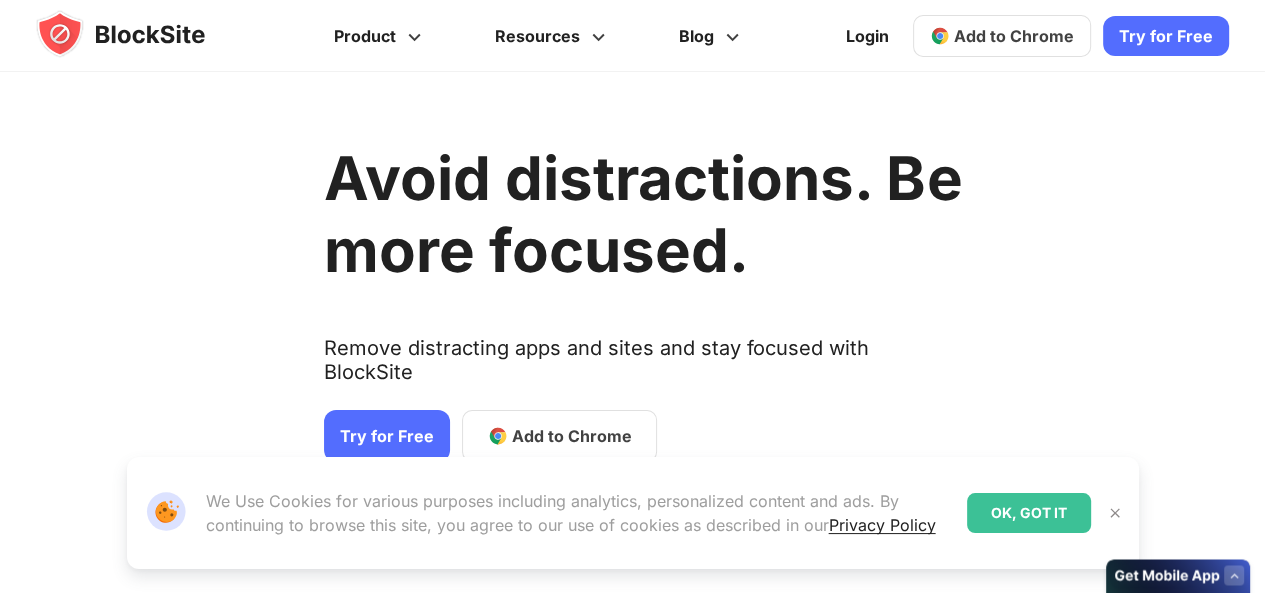 click at bounding box center [1115, 513] 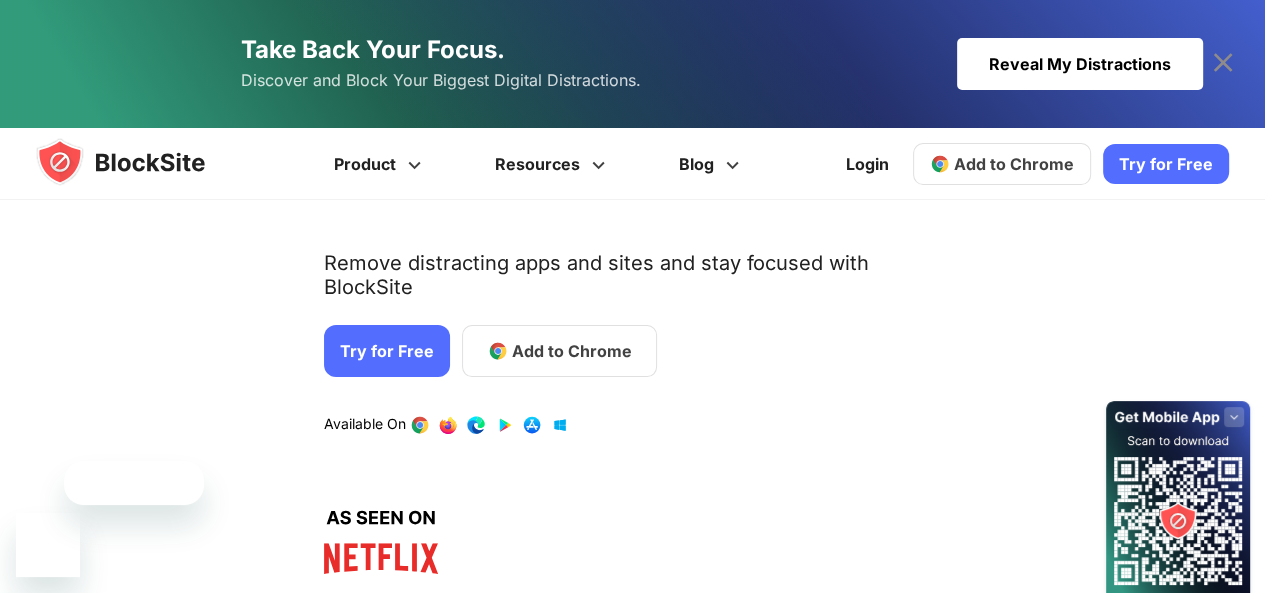 click on "Try for Free
Product
Get more info
Stay Focused Increase Productivity Manage Your Time For Students
Try our desktop app and block on multiple browser at once
Download
Resources
We are here to help
Support FAQ
Customers reviews" at bounding box center [632, 2523] 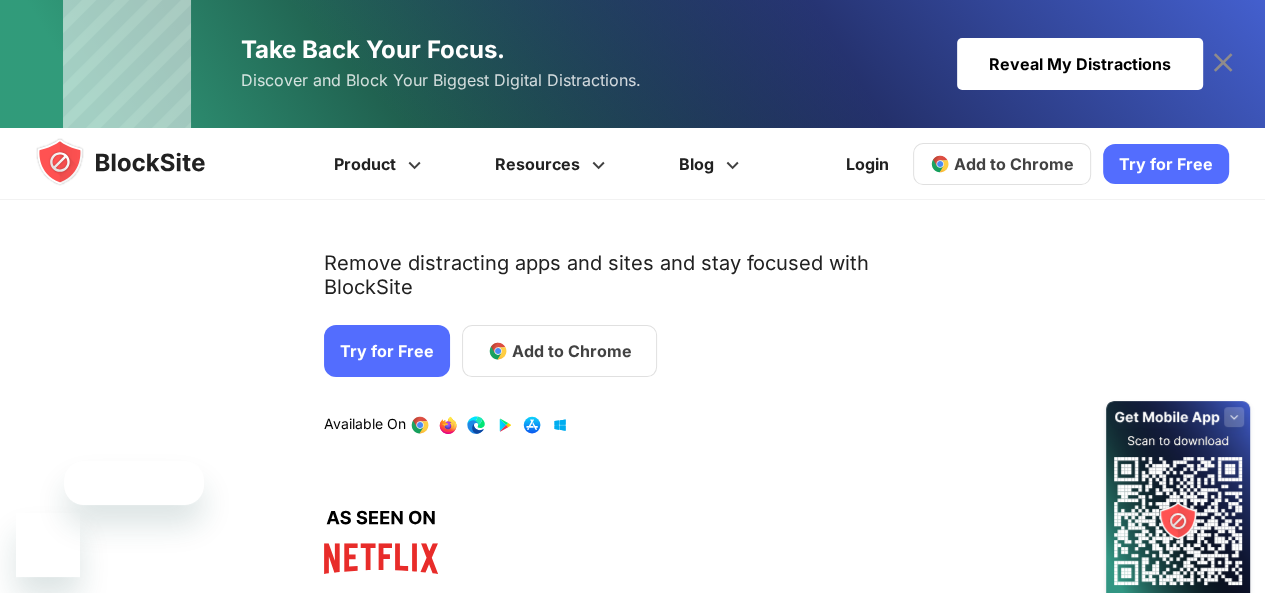 scroll, scrollTop: 0, scrollLeft: 0, axis: both 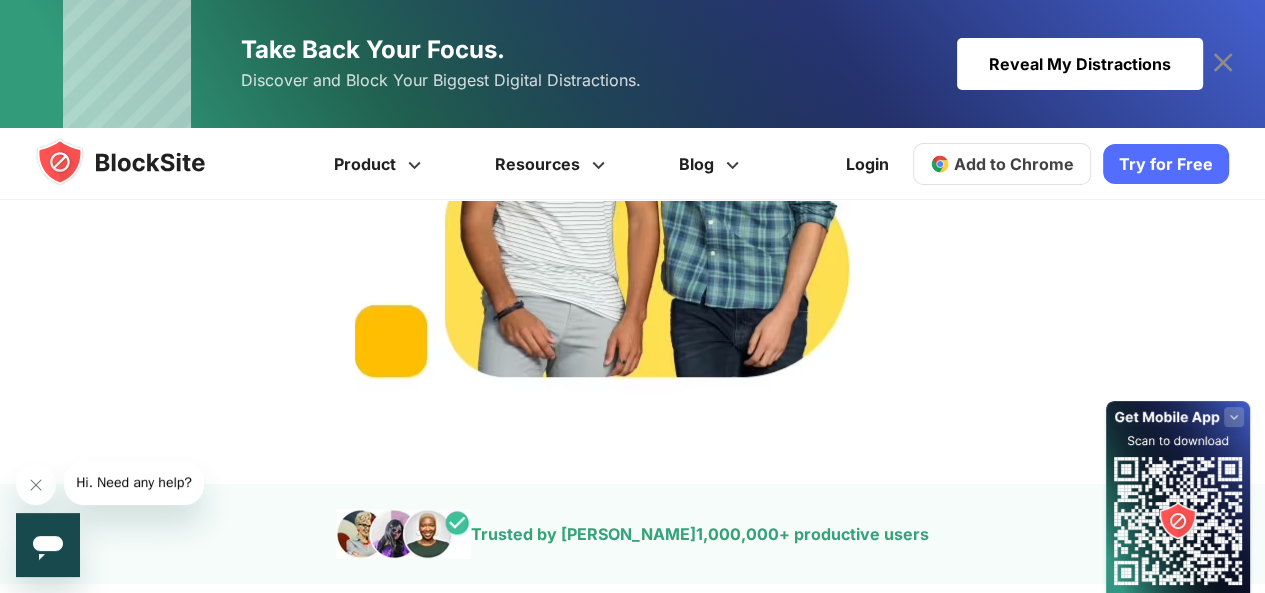 click on "Try for Free" at bounding box center (1166, 164) 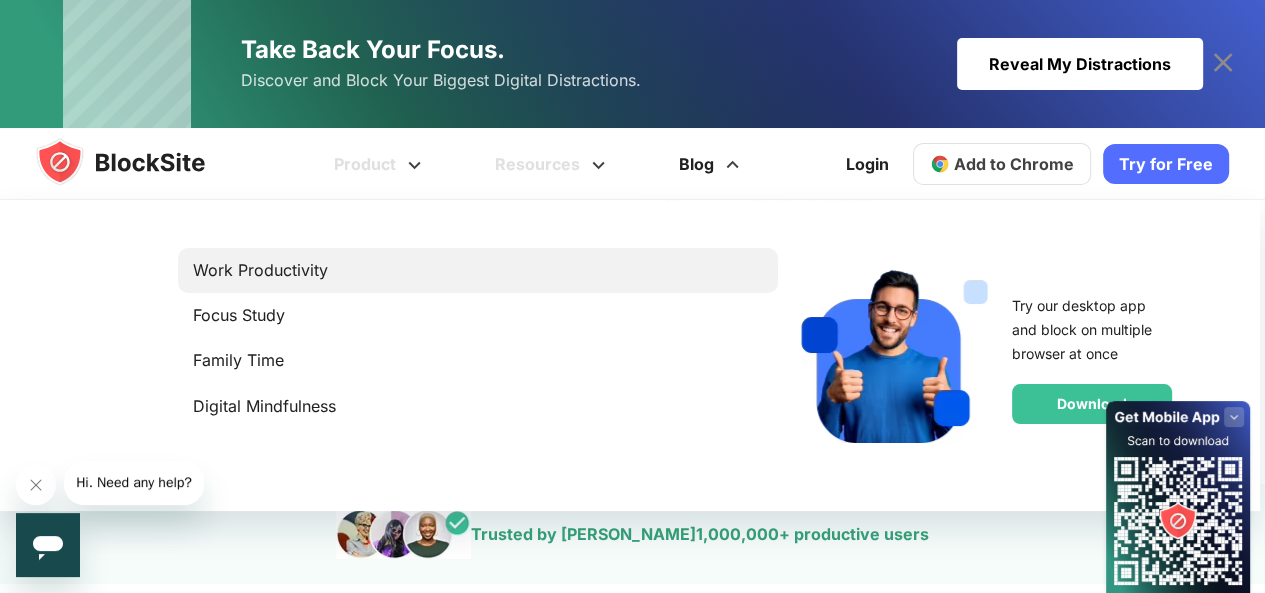 click on "Work Productivity" at bounding box center (478, 270) 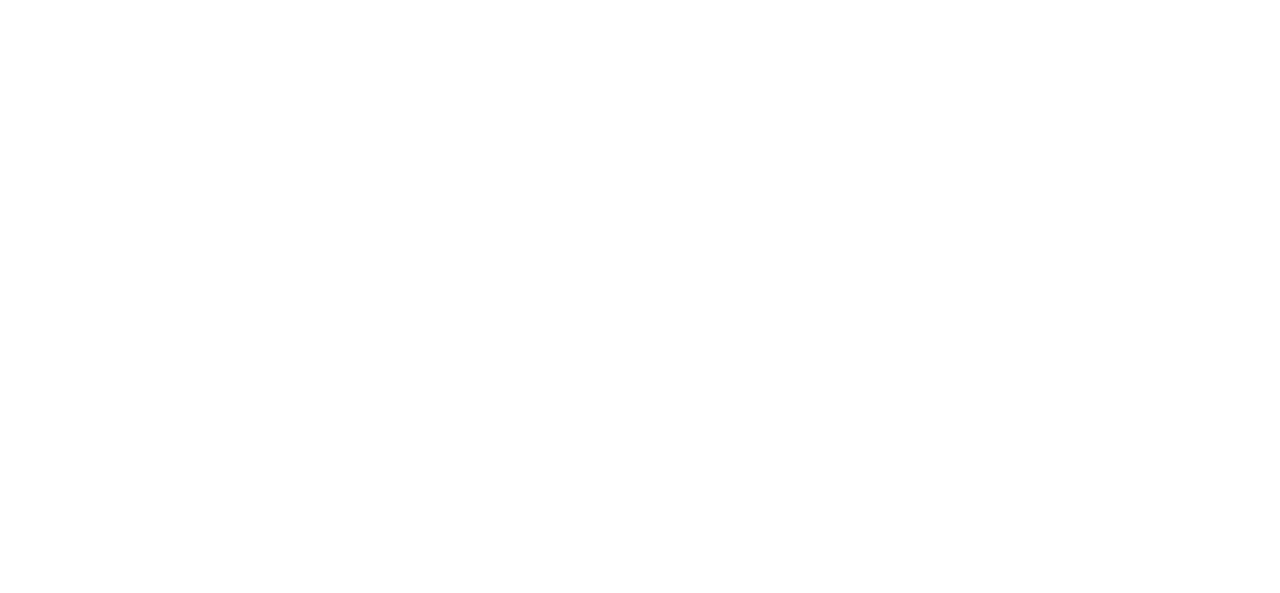 scroll, scrollTop: 0, scrollLeft: 0, axis: both 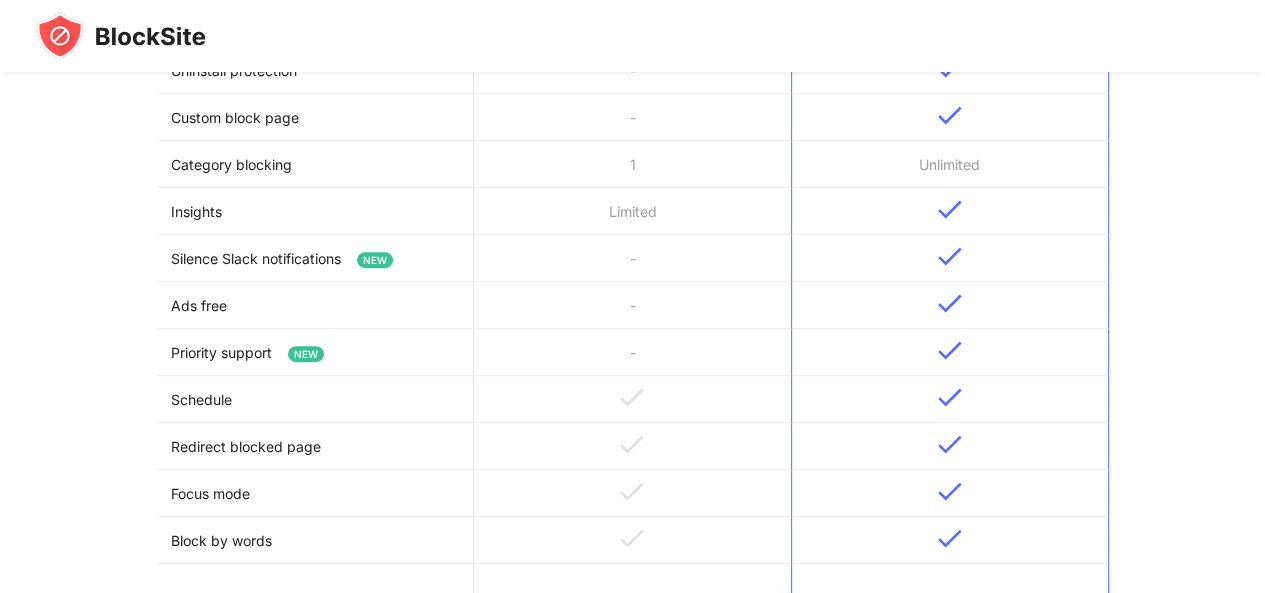 drag, startPoint x: 1264, startPoint y: 11, endPoint x: 1279, endPoint y: 3, distance: 17 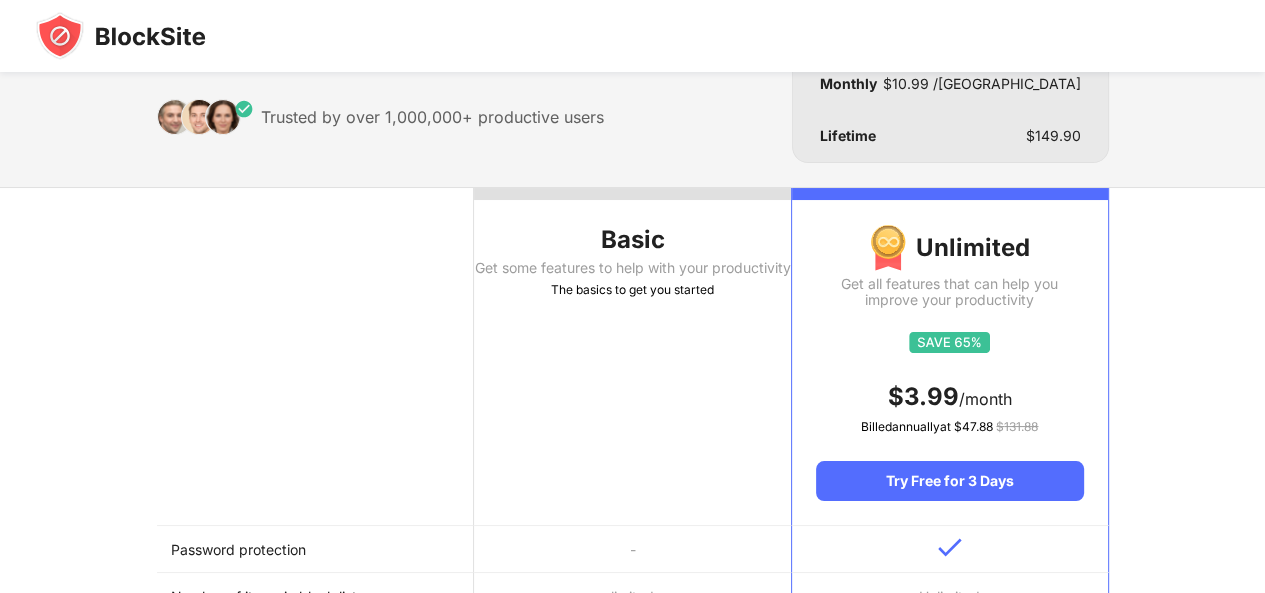 scroll, scrollTop: 0, scrollLeft: 0, axis: both 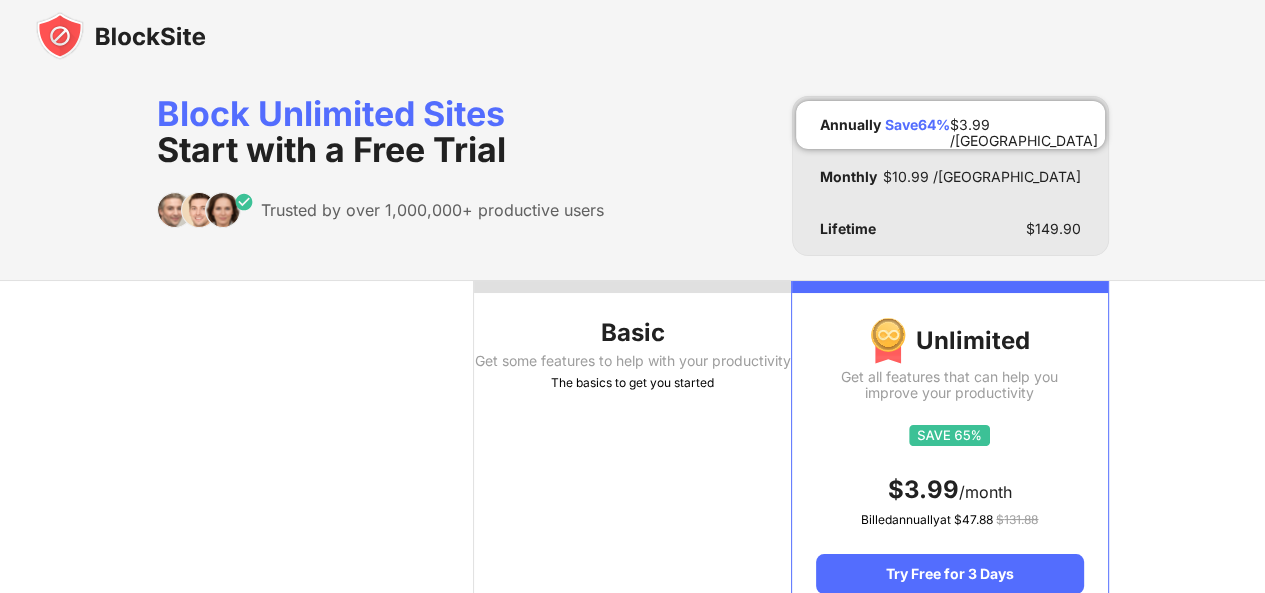 click on "Basic Get some features to help with your productivity The basics to get you started" at bounding box center (632, 450) 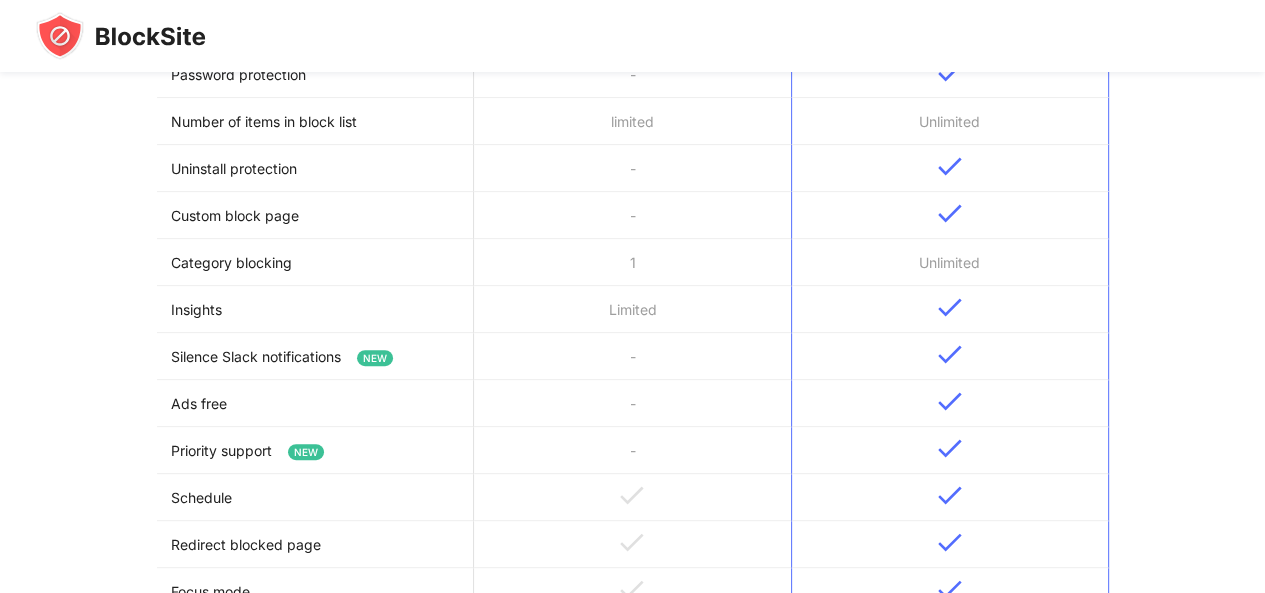 scroll, scrollTop: 569, scrollLeft: 0, axis: vertical 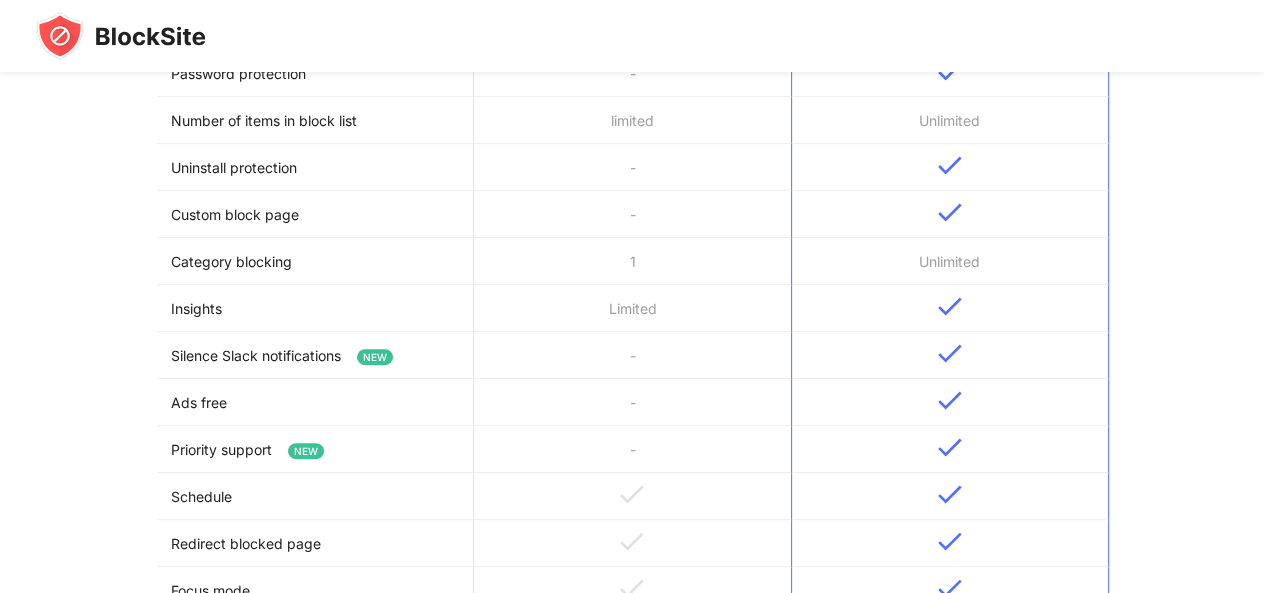 click on "Focus mode" at bounding box center (315, 590) 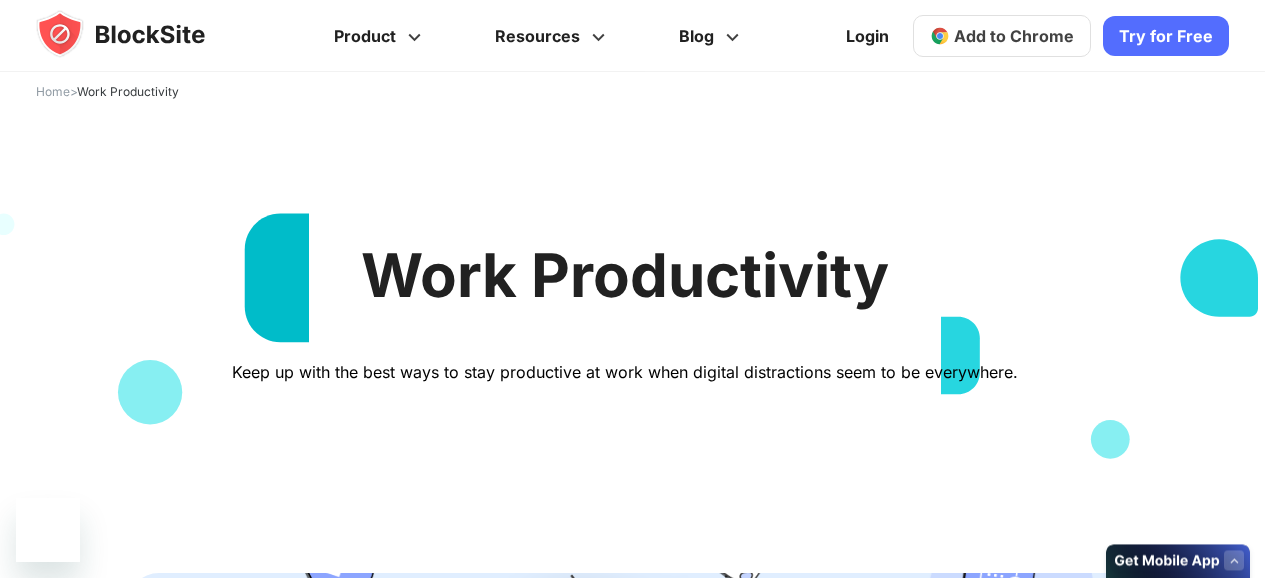 scroll, scrollTop: 0, scrollLeft: 0, axis: both 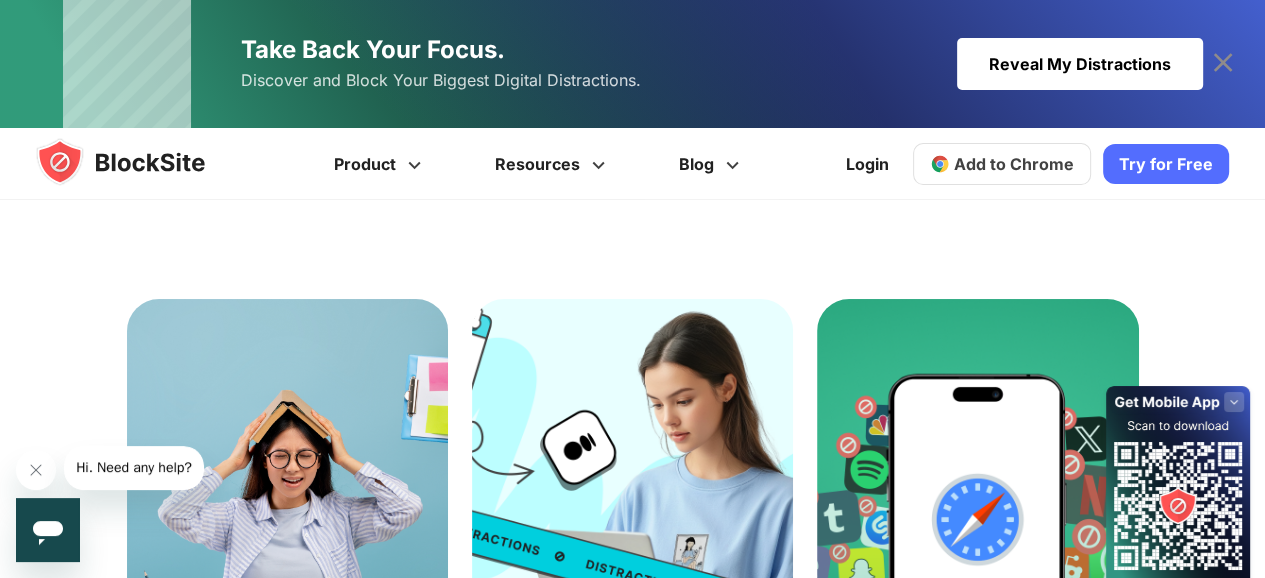 click on "Try for Free
Product
Get more info
Stay Focused Increase Productivity Manage Your Time For Students
Try our desktop app and block on multiple browser at once
Download
Resources
We are here to help
Support FAQ
Customers reviews" at bounding box center [632, 763] 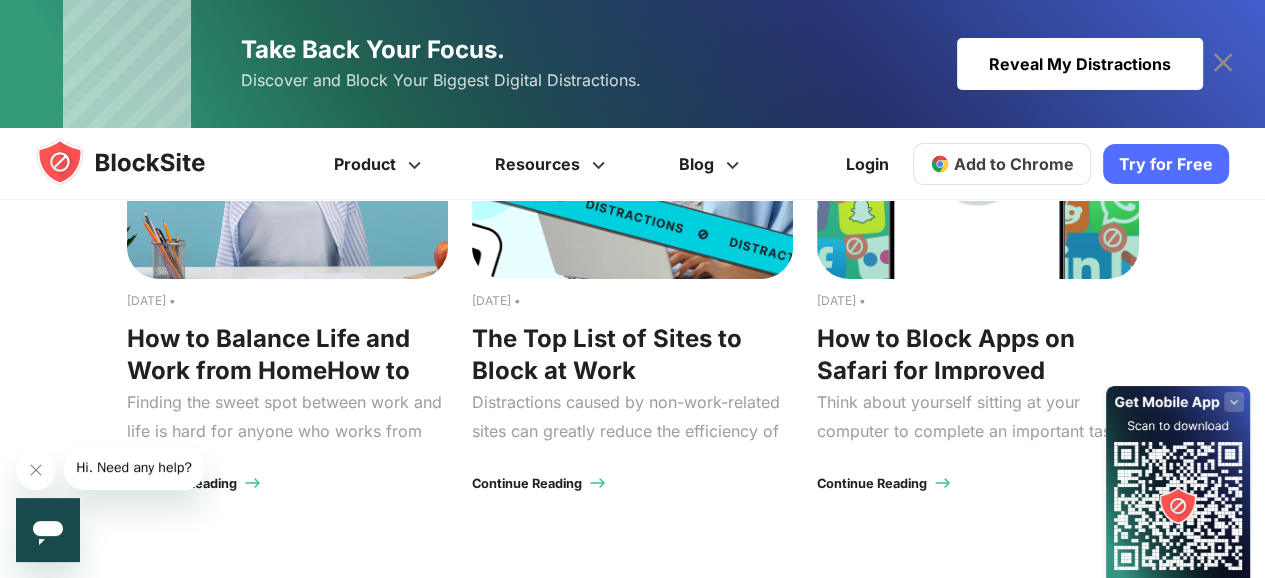 scroll, scrollTop: 1480, scrollLeft: 0, axis: vertical 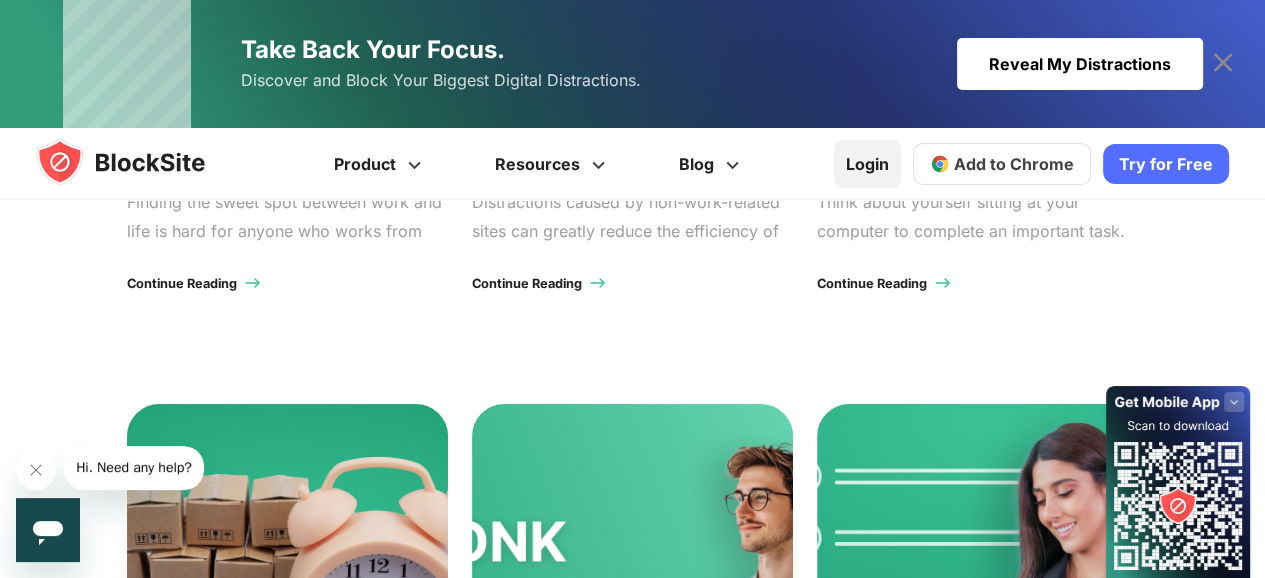 click on "Login" at bounding box center (867, 164) 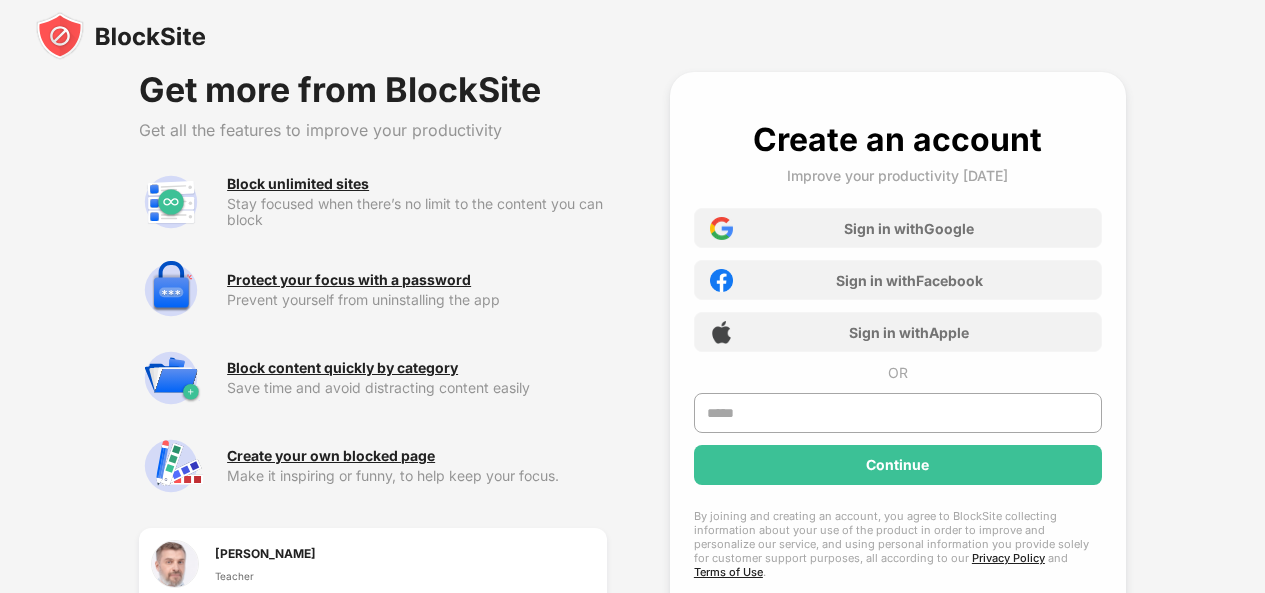 scroll, scrollTop: 0, scrollLeft: 0, axis: both 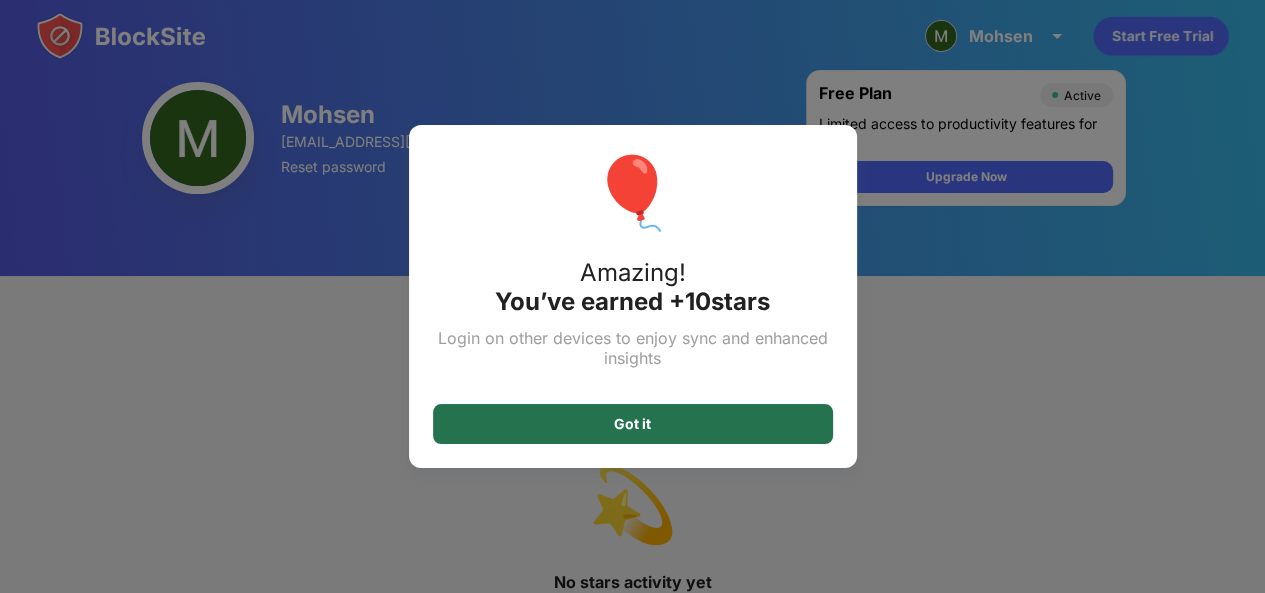 click on "Got it" at bounding box center [633, 424] 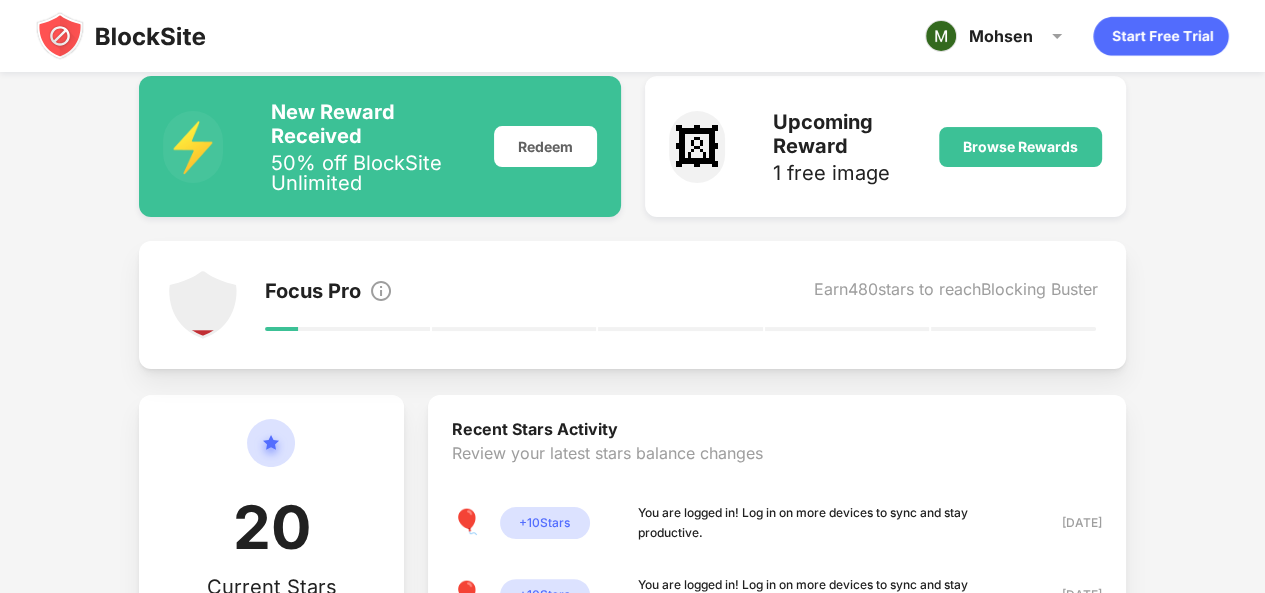 scroll, scrollTop: 266, scrollLeft: 0, axis: vertical 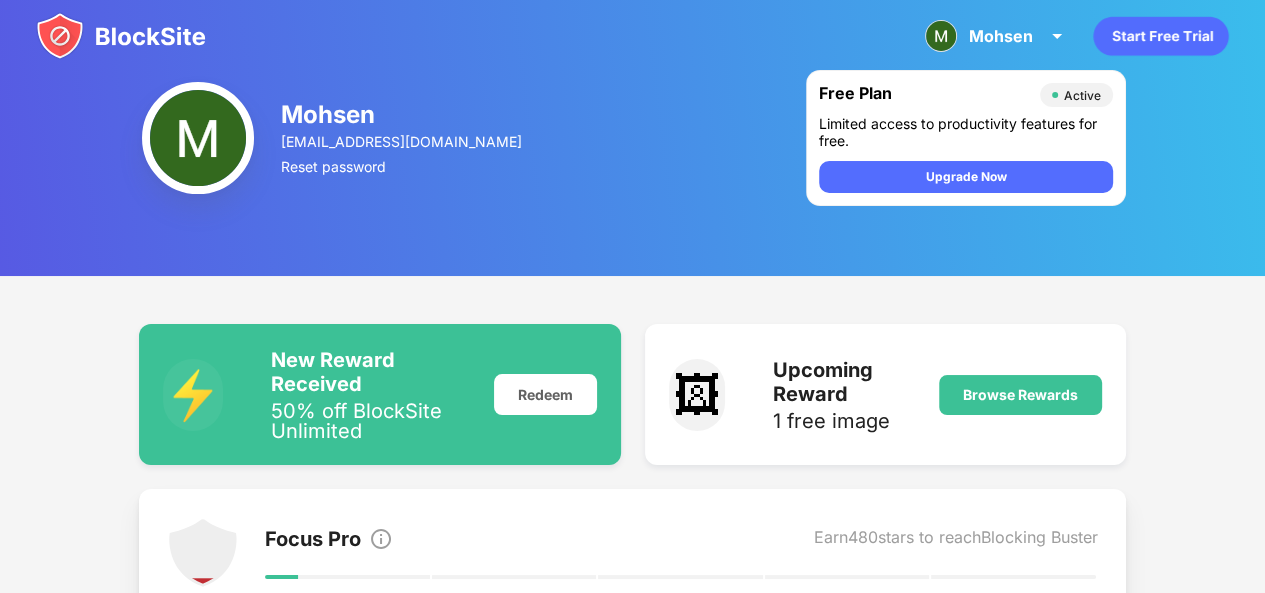 click on "Focus Pro Earn  480  stars to reach  Blocking Buster" at bounding box center (632, 553) 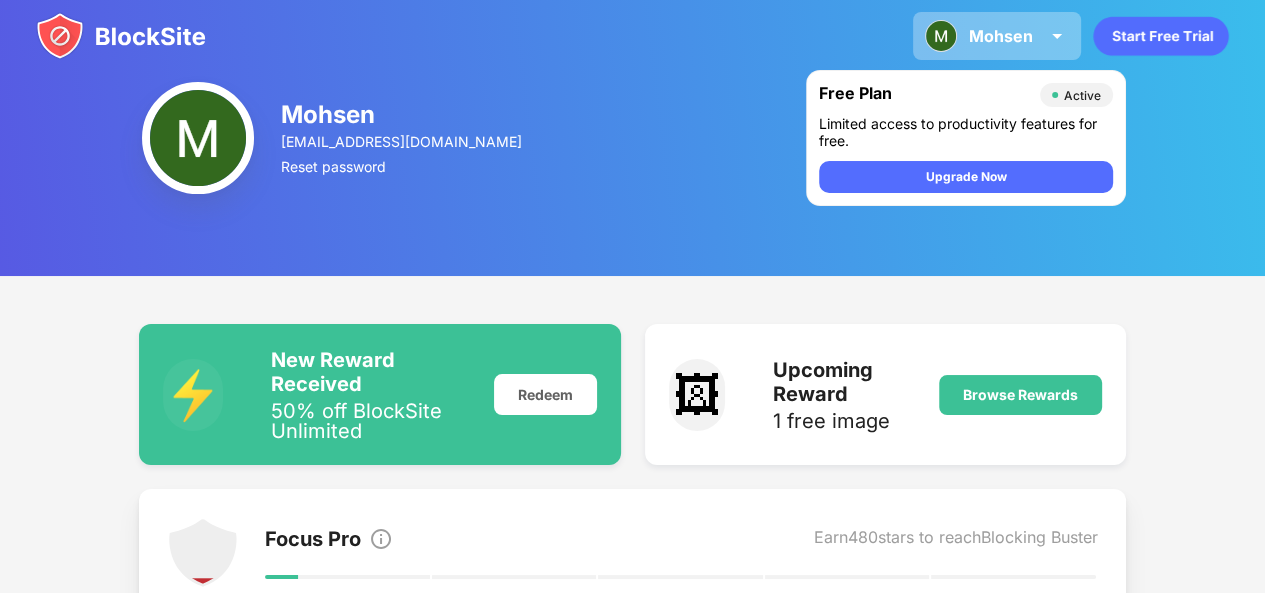 click on "Mohsen" at bounding box center (1001, 36) 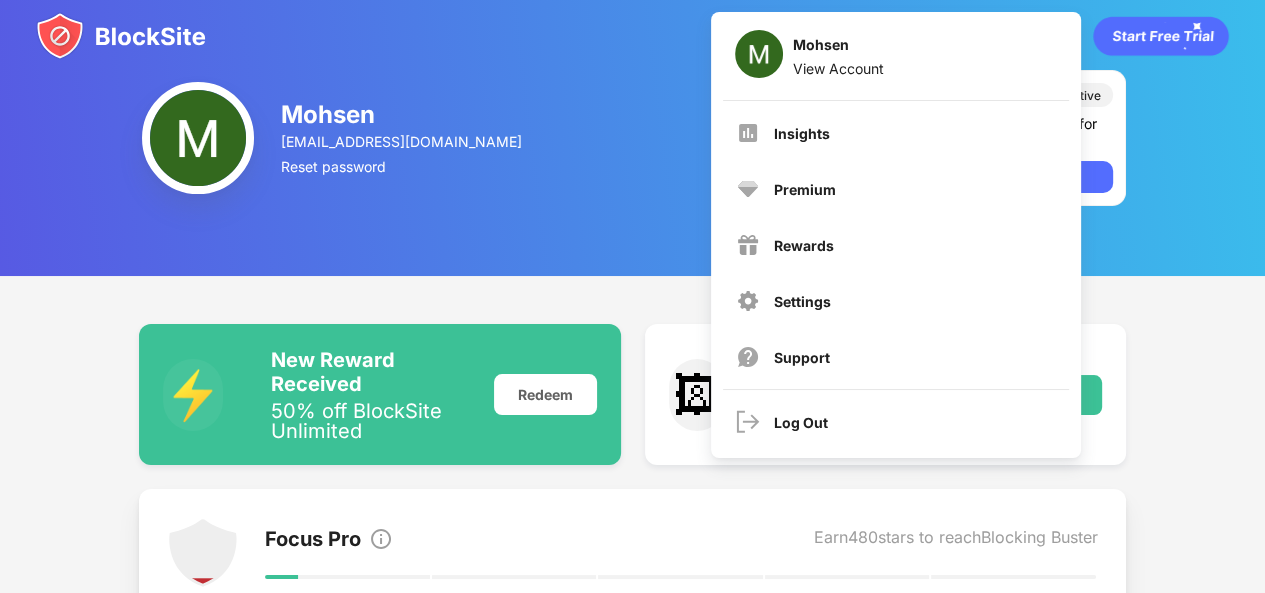 click on "Mohsen mn2678888888@gmail.com Reset password Free Plan Active Limited access to productivity features for free. Upgrade Now" at bounding box center [632, 138] 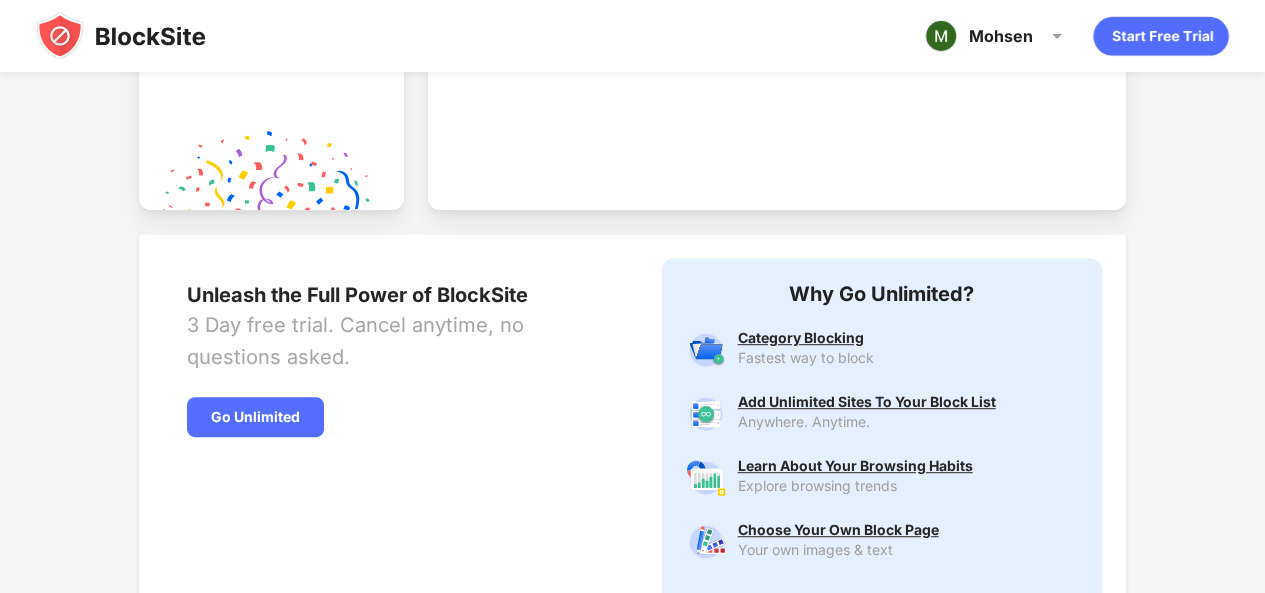 scroll, scrollTop: 1054, scrollLeft: 0, axis: vertical 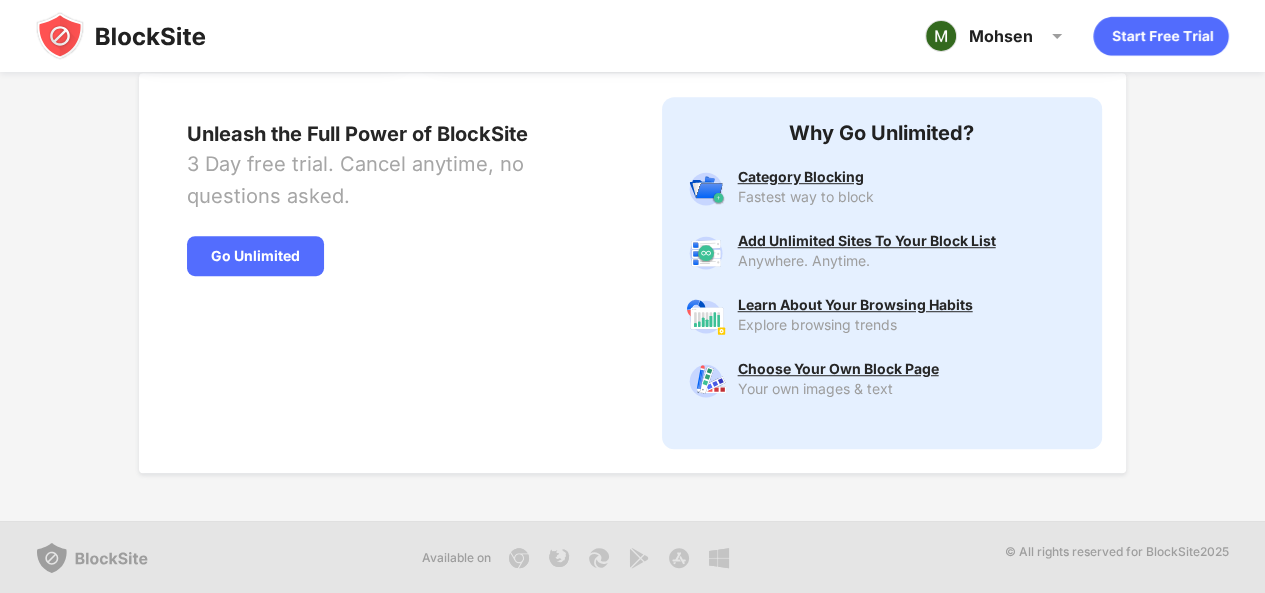 click 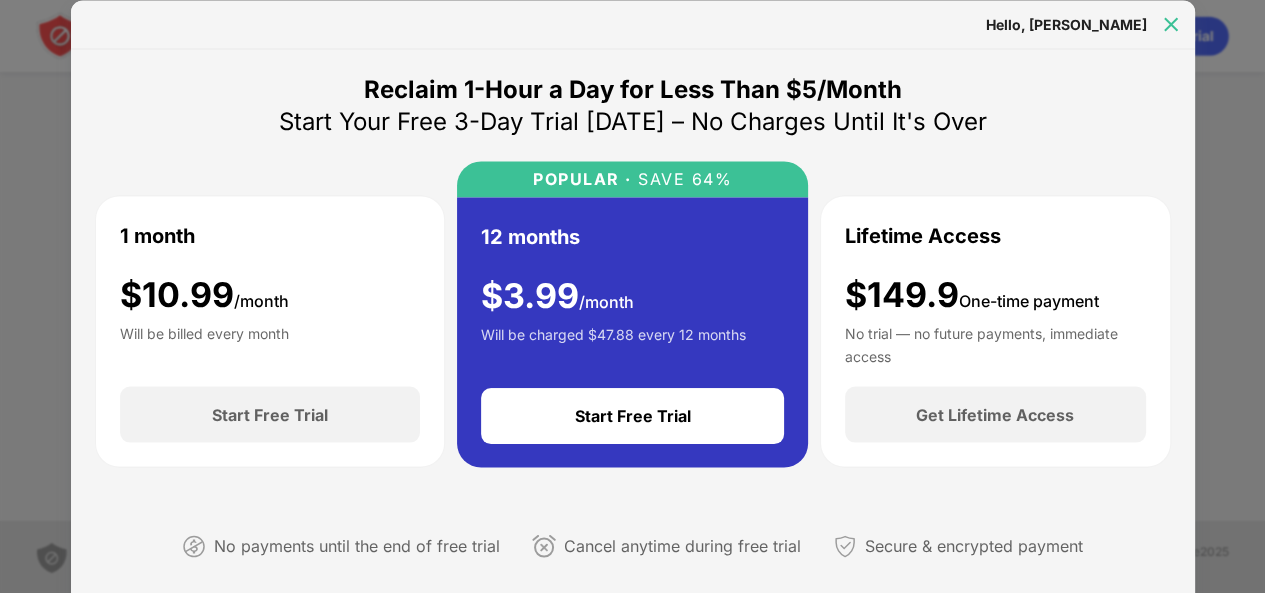 click at bounding box center (1171, 24) 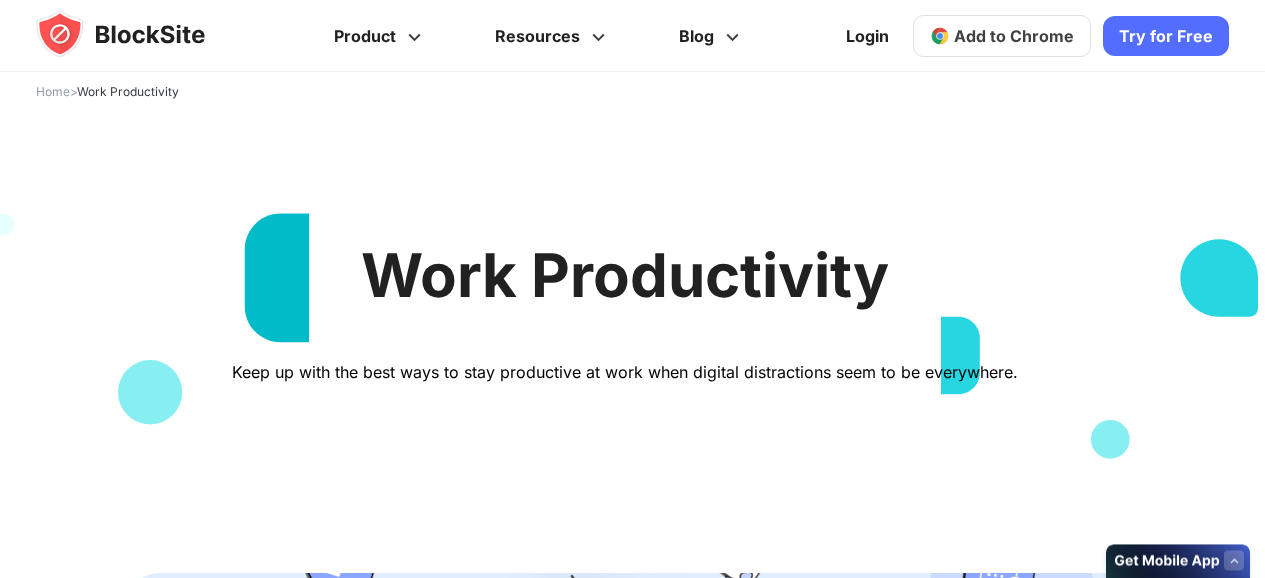 scroll, scrollTop: 1627, scrollLeft: 0, axis: vertical 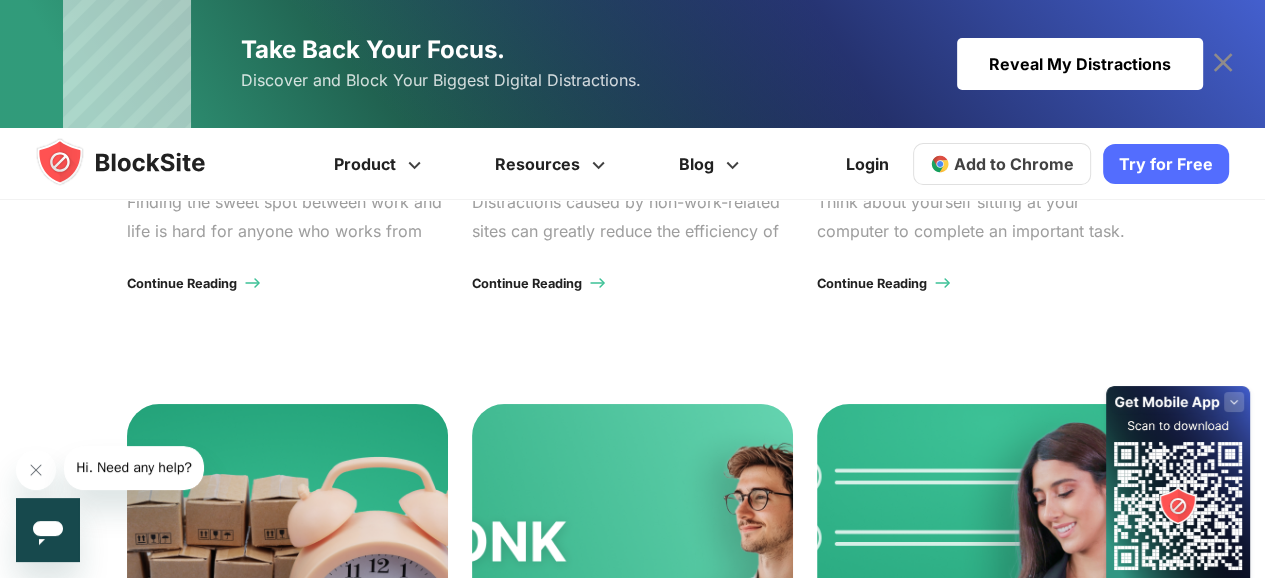 click 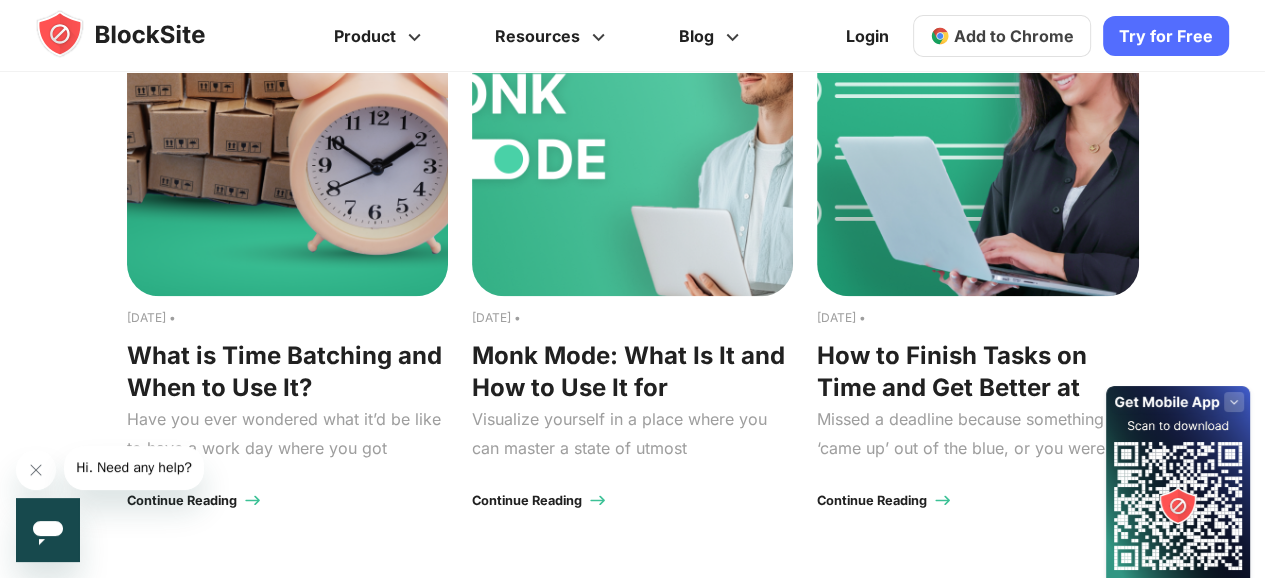scroll, scrollTop: 2014, scrollLeft: 0, axis: vertical 